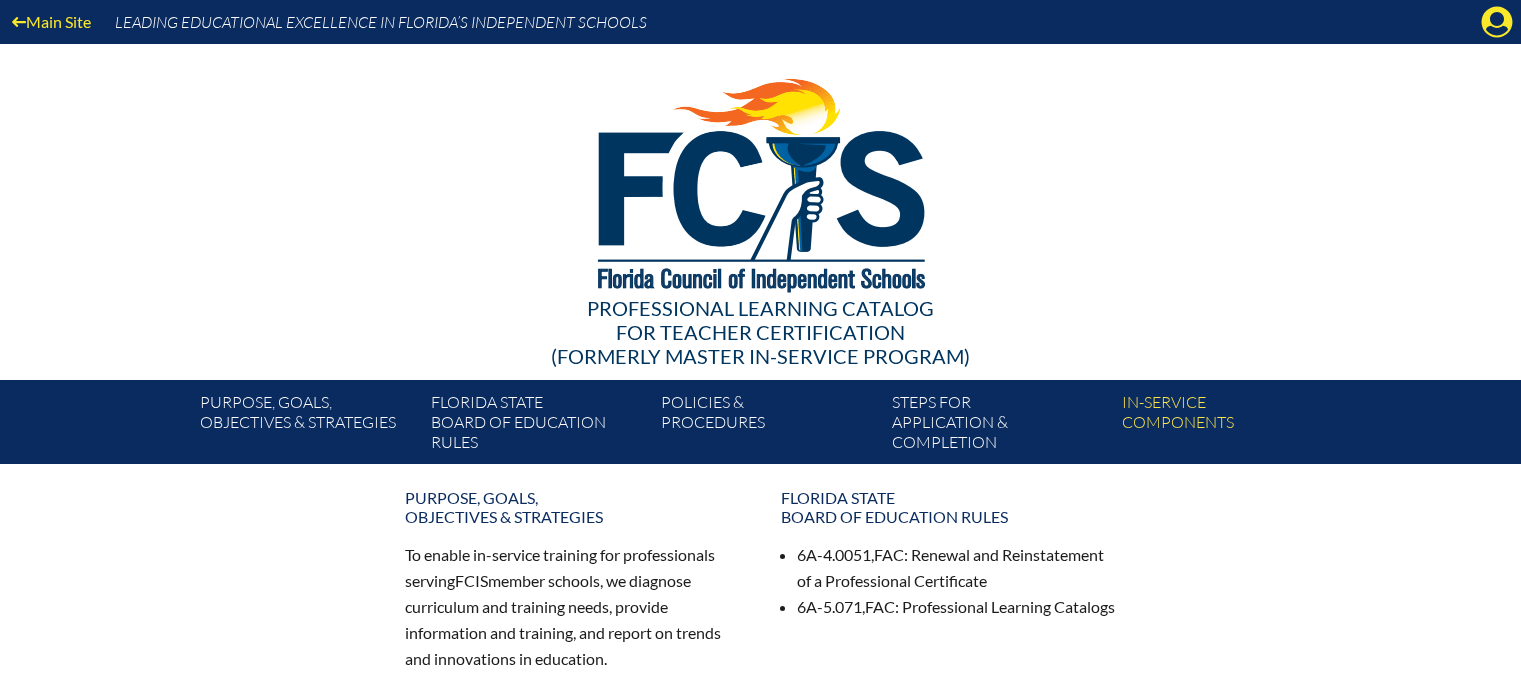 scroll, scrollTop: 0, scrollLeft: 0, axis: both 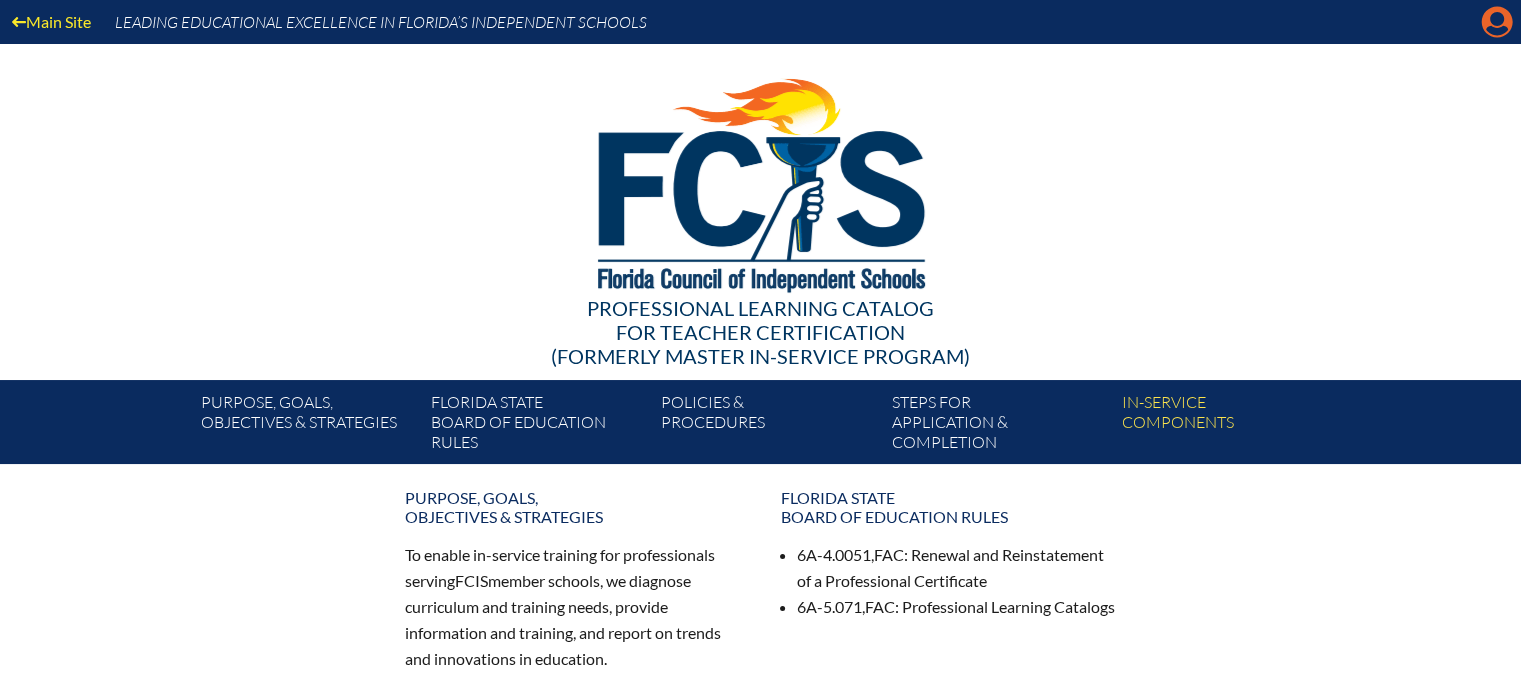 click 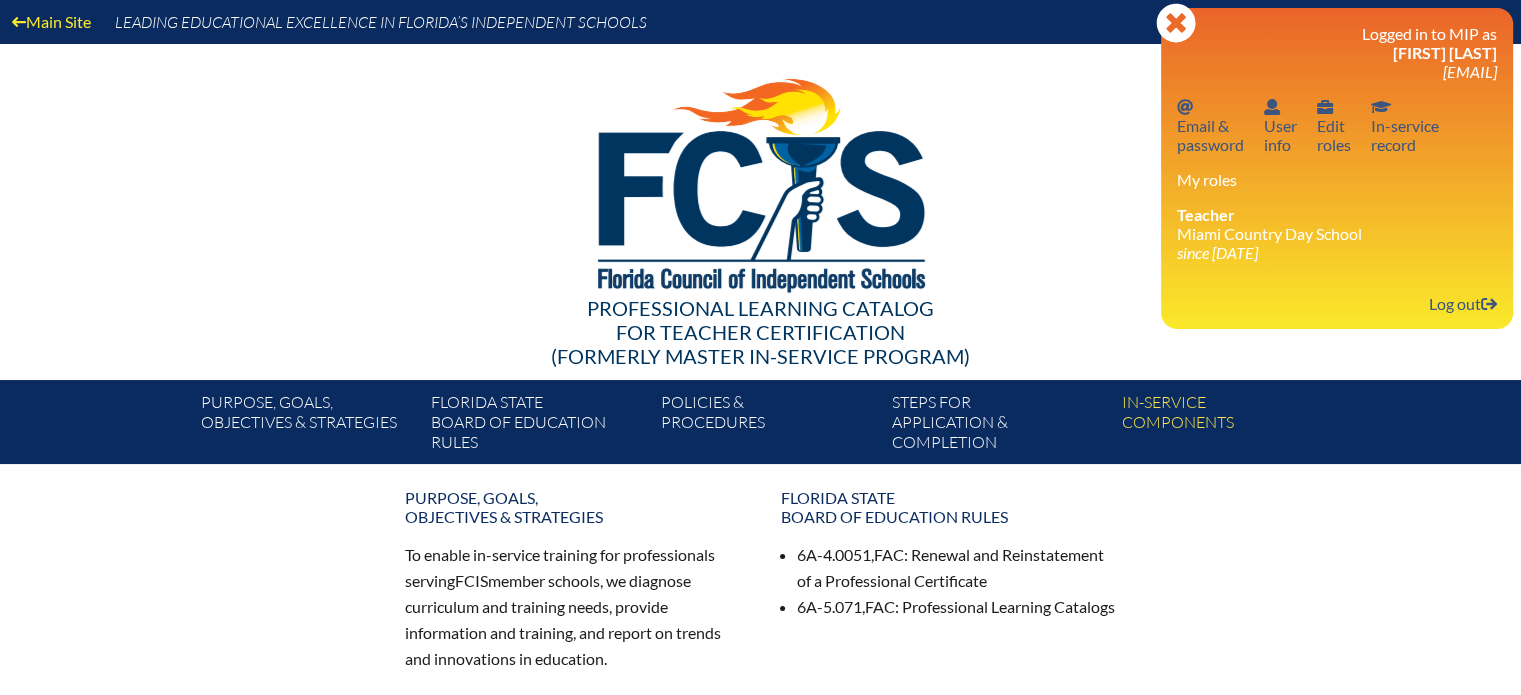click on "Close
Manage account
Logged in to MIP as
Jill Robert
robertj@miamicountryday.org
Email password
Email & password
User info
User info
User info
Edit roles
In-service record
In-service record
My roles
Teacher
Miami Country Day School
since 2005 Aug 8
Log out
Log out" at bounding box center [1337, 168] 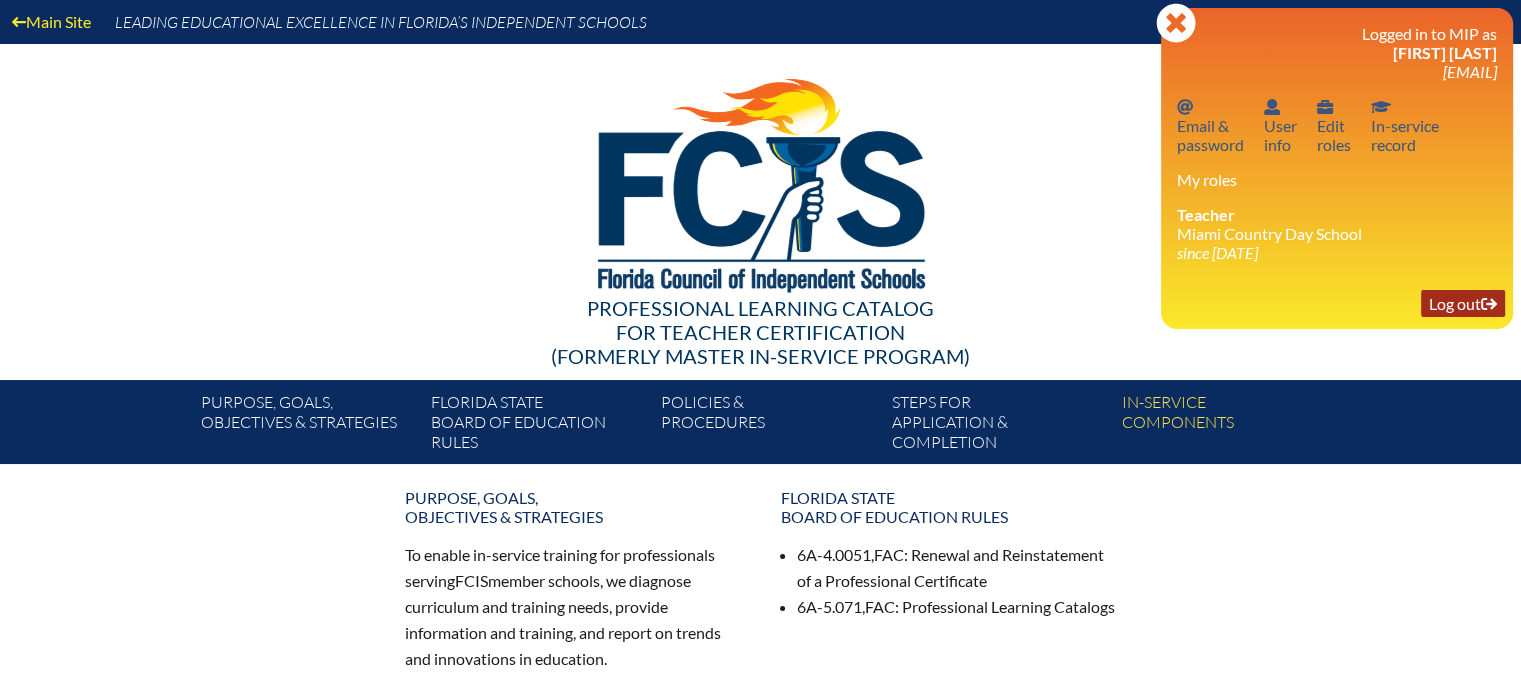click on "Log out
Log out" at bounding box center (1463, 303) 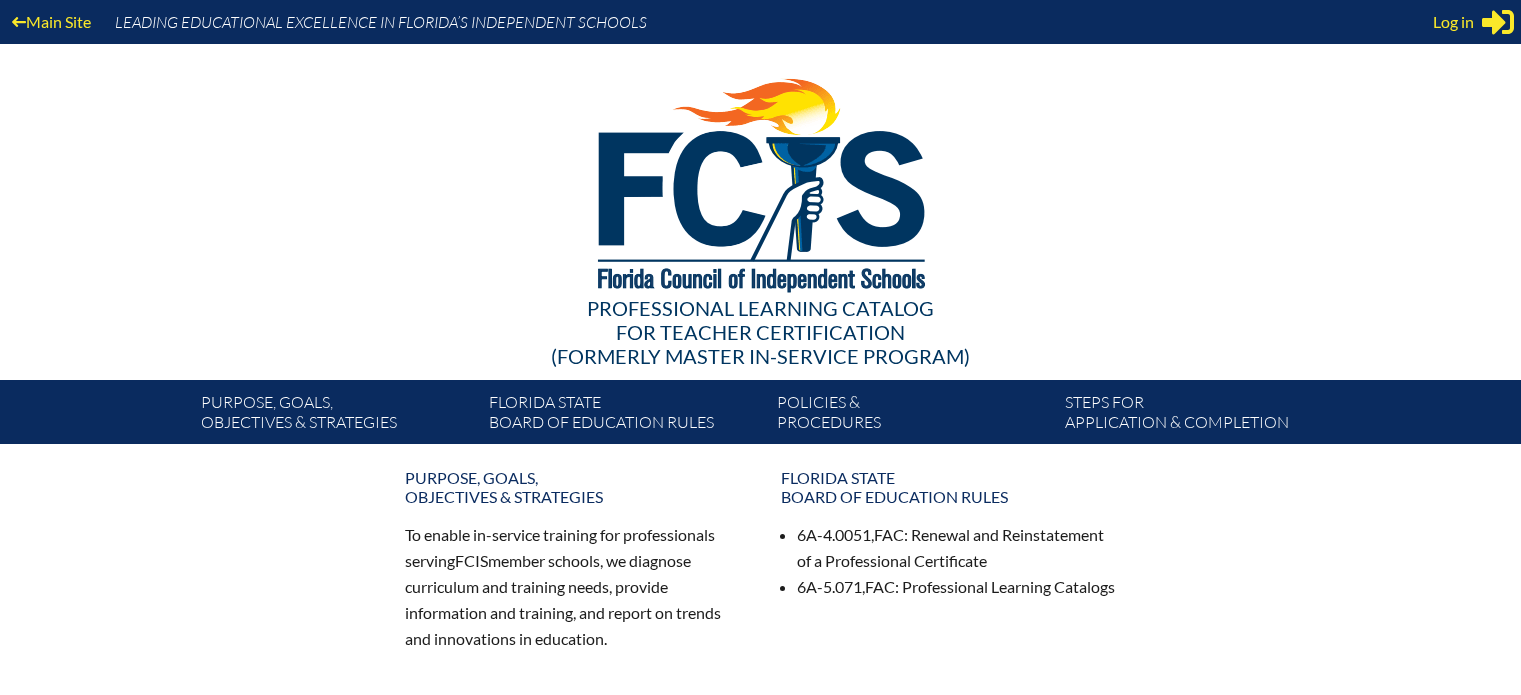 scroll, scrollTop: 0, scrollLeft: 0, axis: both 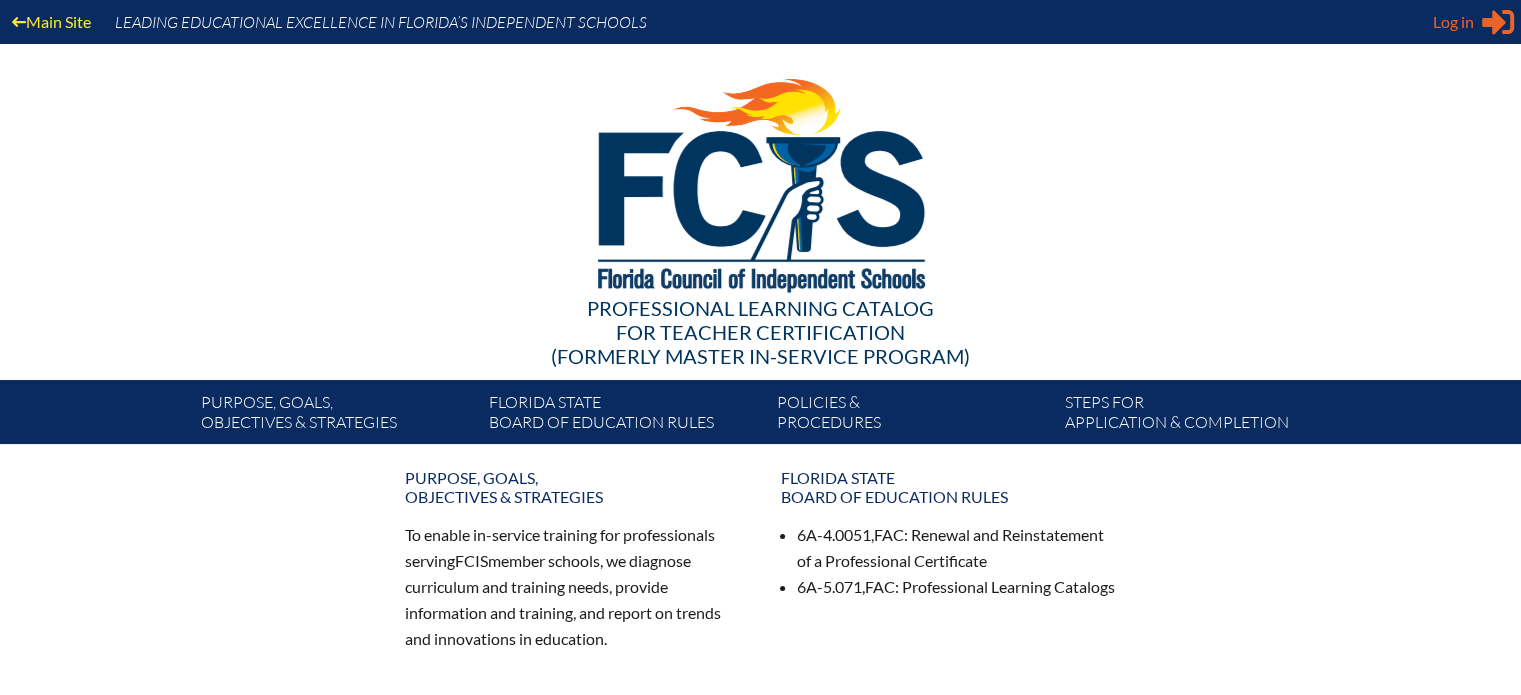 type on "[USERNAME]@[DOMAIN]" 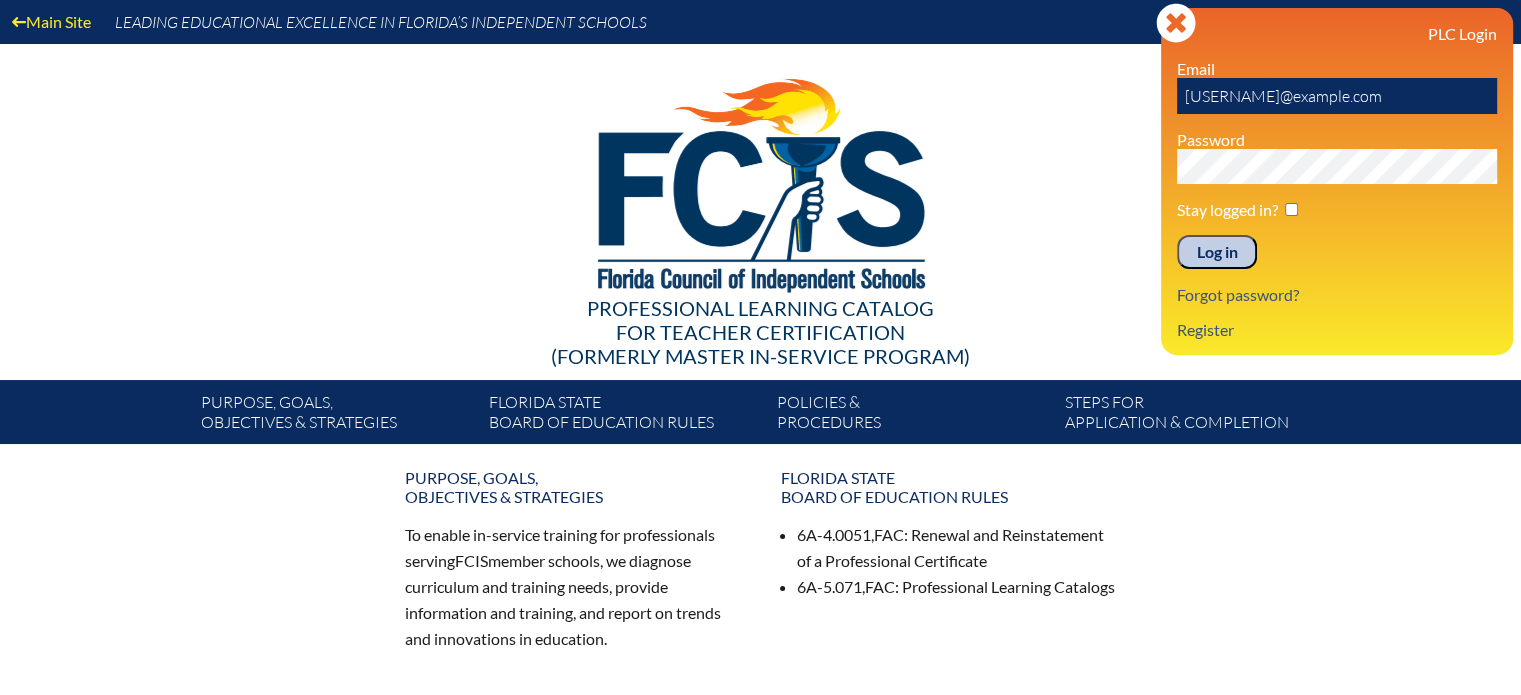 click on "Log in" at bounding box center (1217, 252) 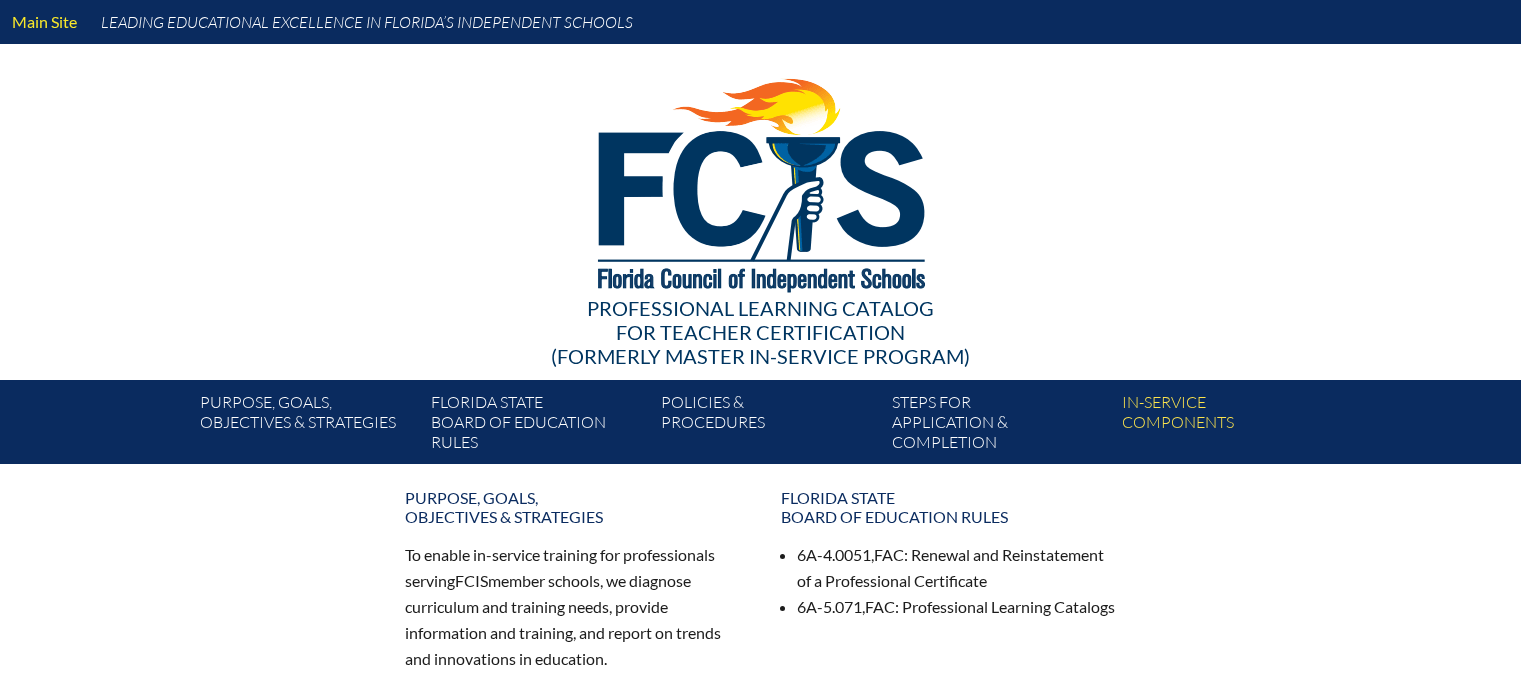 scroll, scrollTop: 0, scrollLeft: 0, axis: both 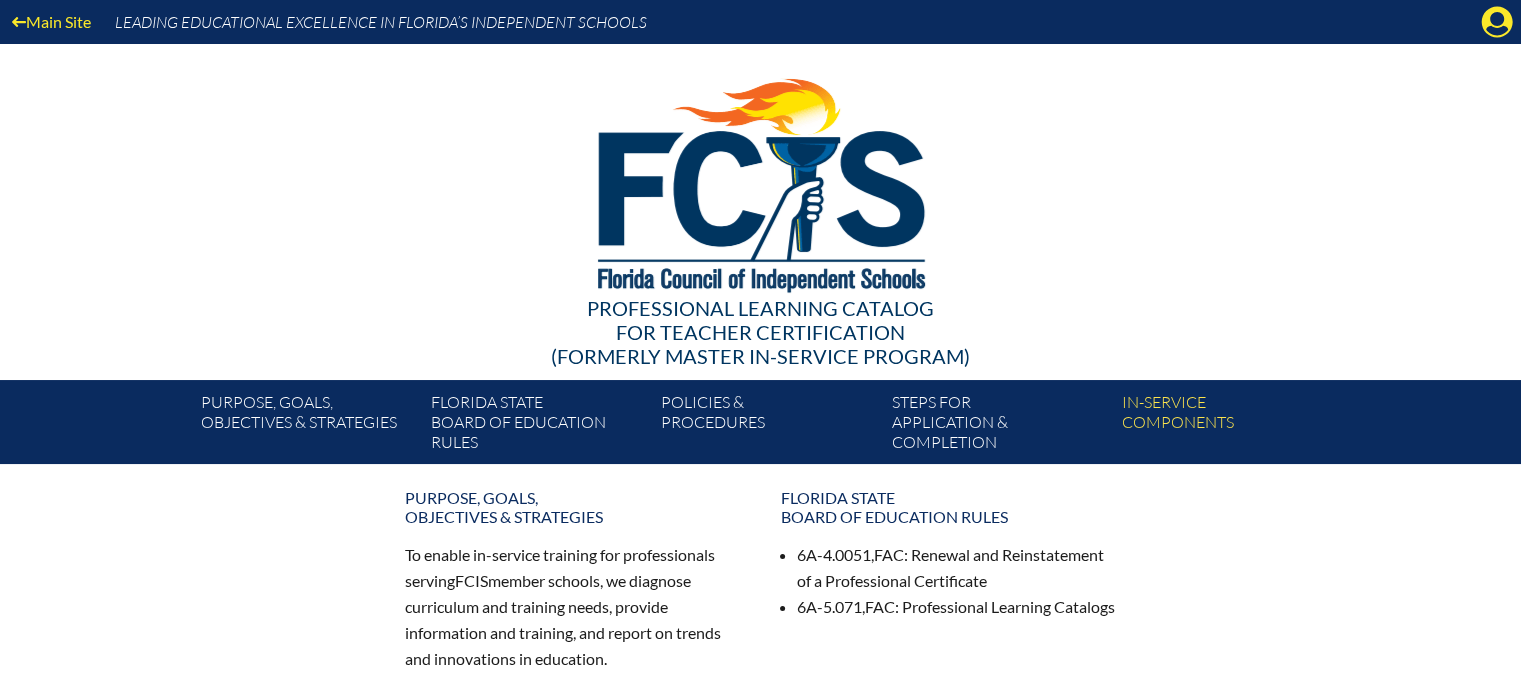 click on "Manage Account" 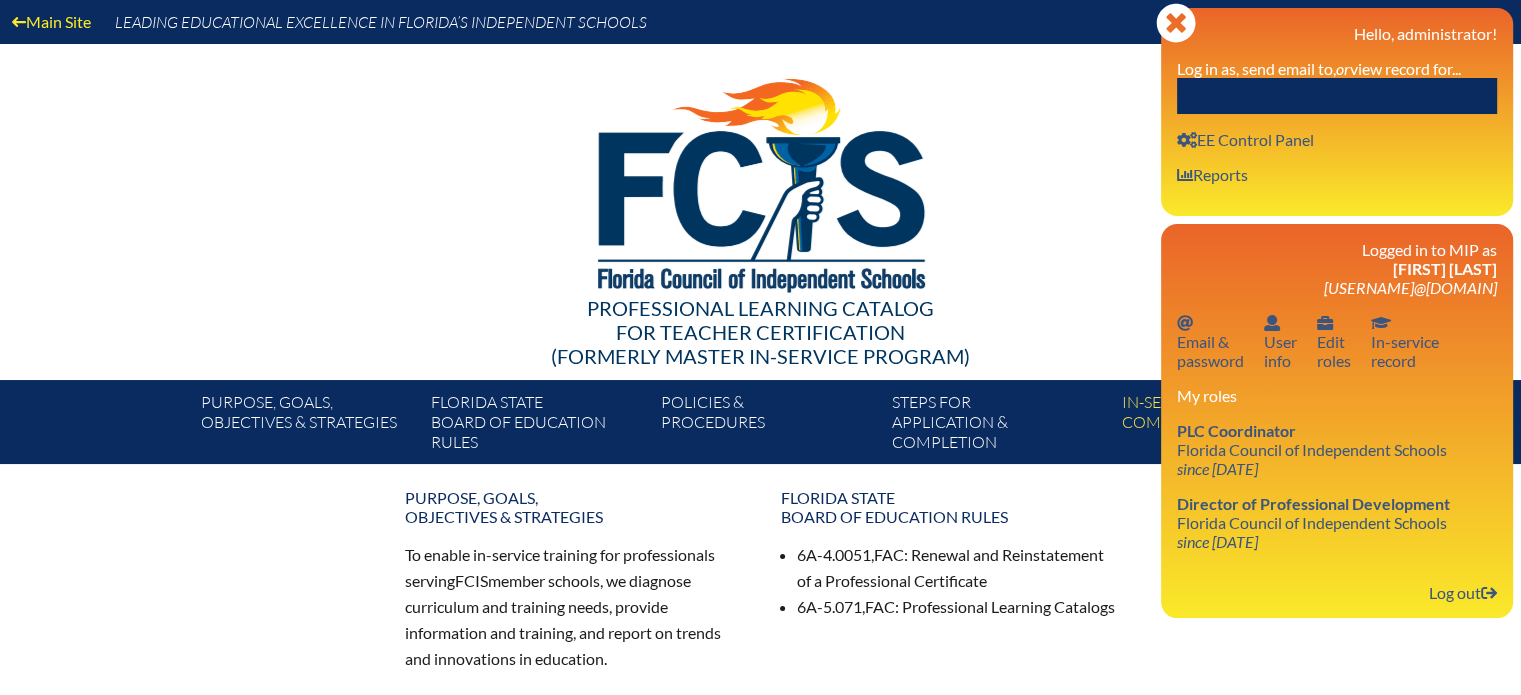 click at bounding box center [1337, 96] 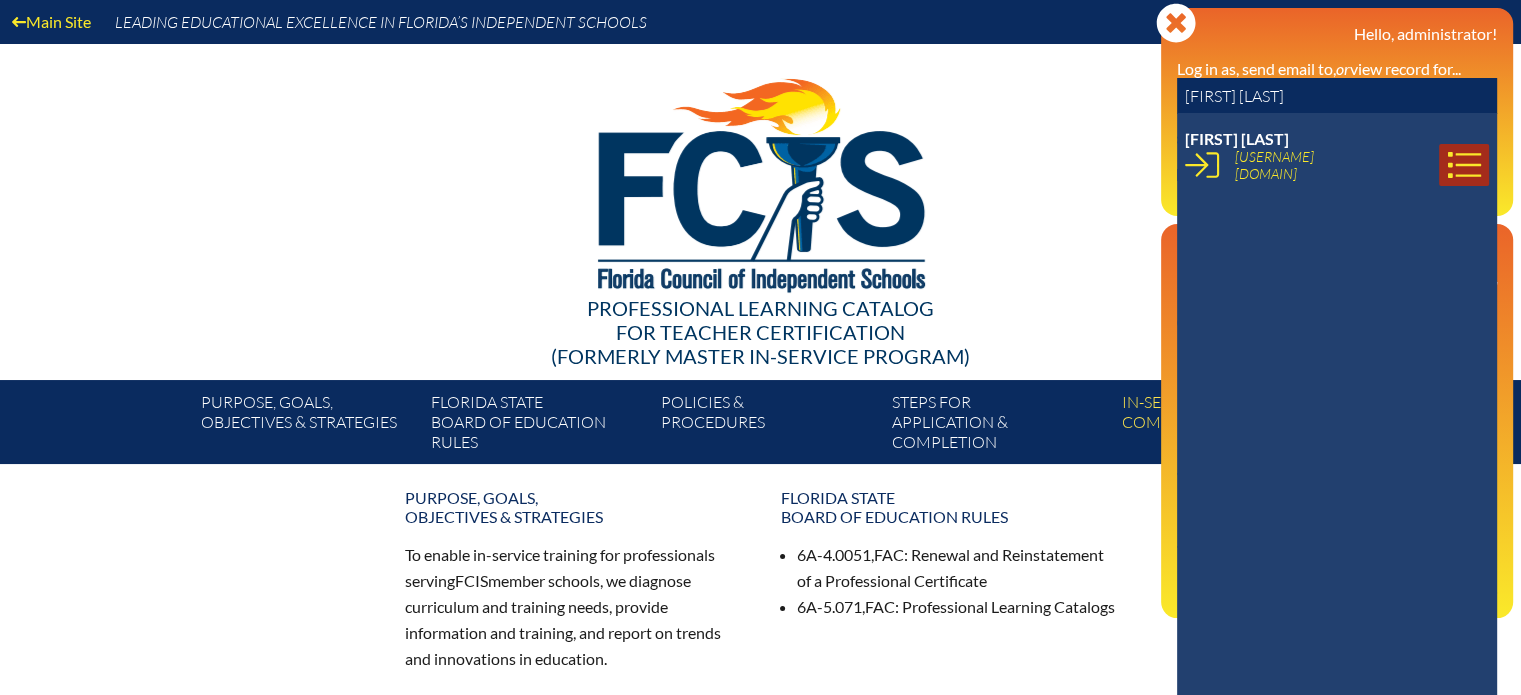 type on "[FIRST] [LAST]" 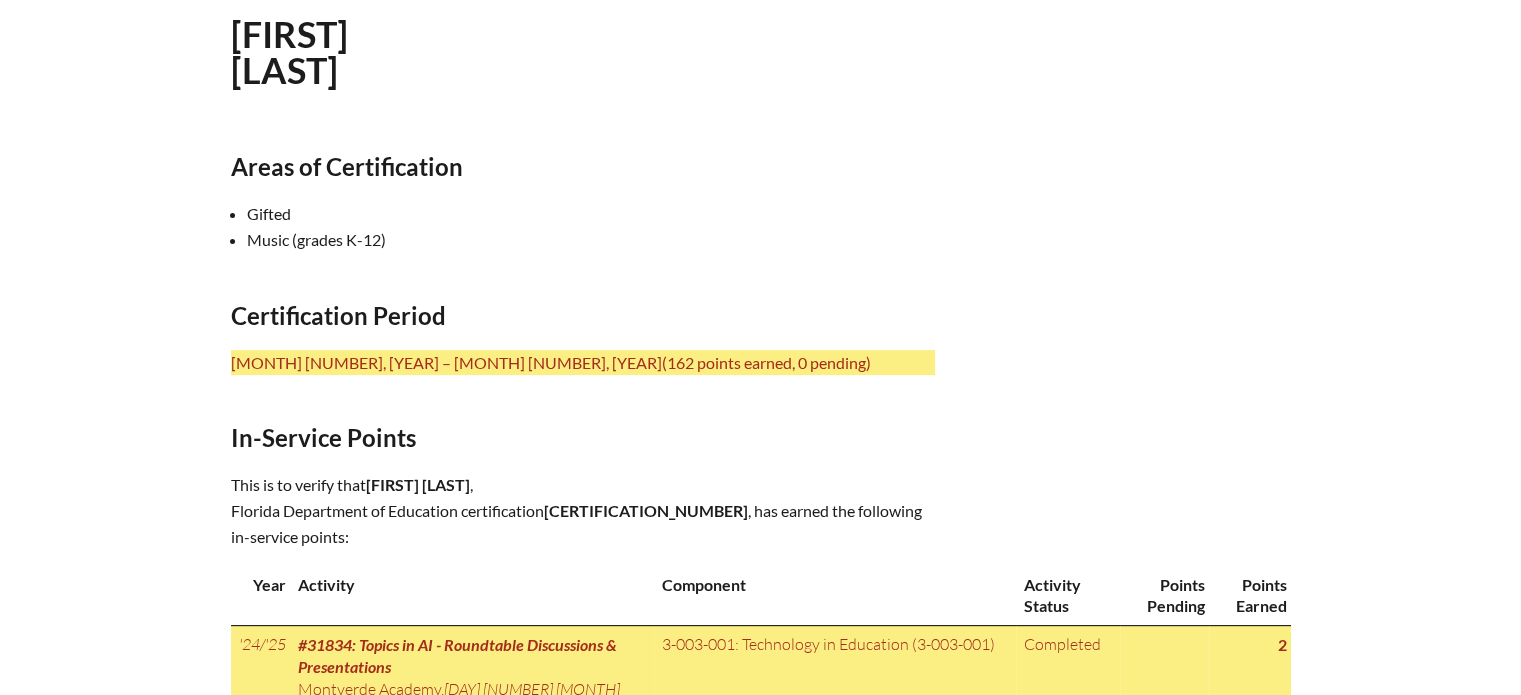 scroll, scrollTop: 600, scrollLeft: 0, axis: vertical 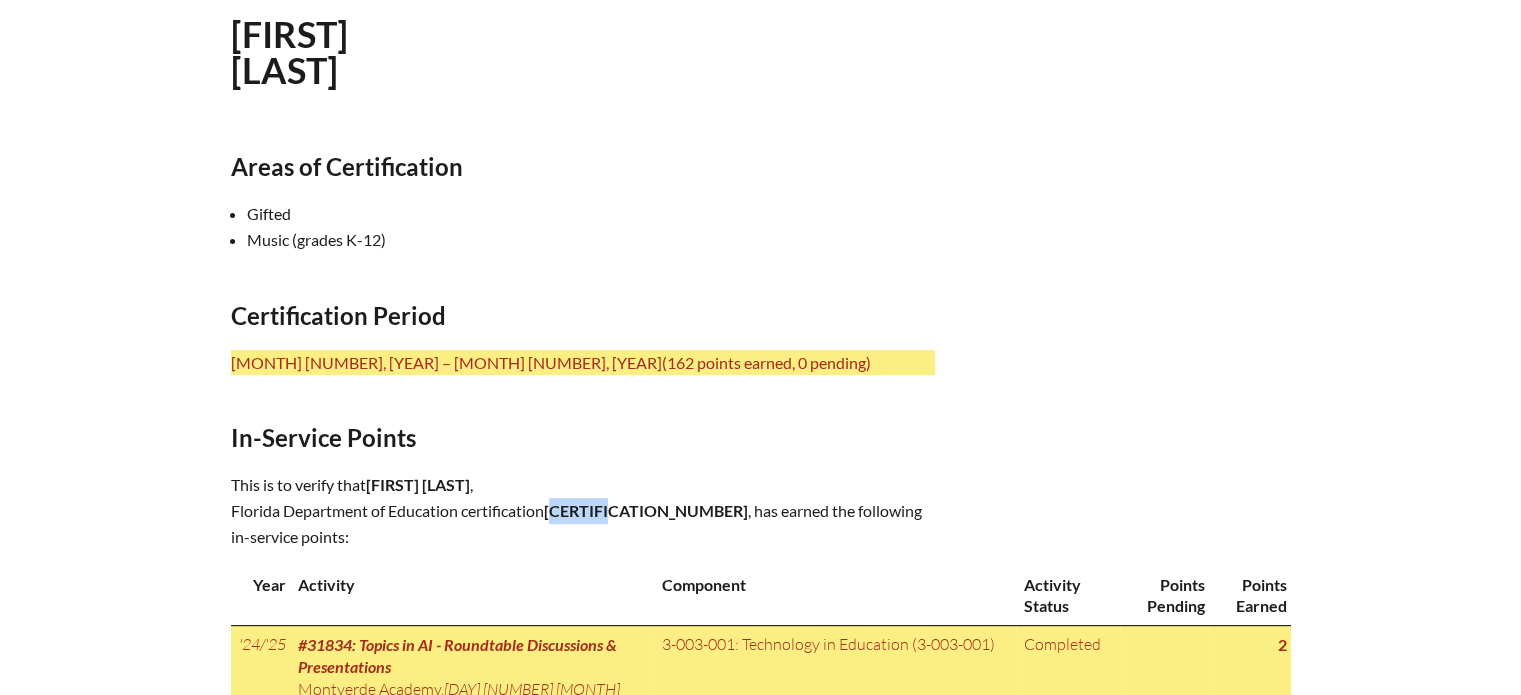 drag, startPoint x: 907, startPoint y: 475, endPoint x: 841, endPoint y: 487, distance: 67.08204 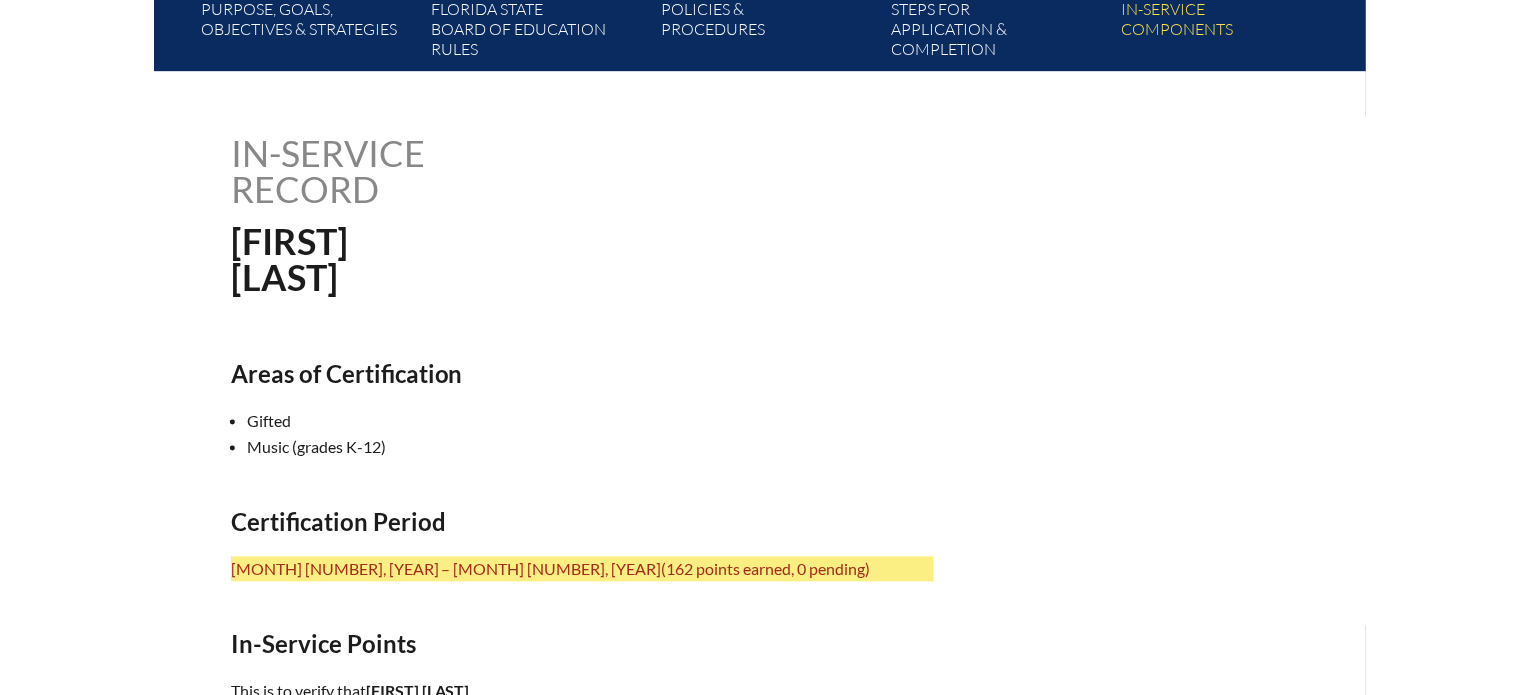 scroll, scrollTop: 400, scrollLeft: 0, axis: vertical 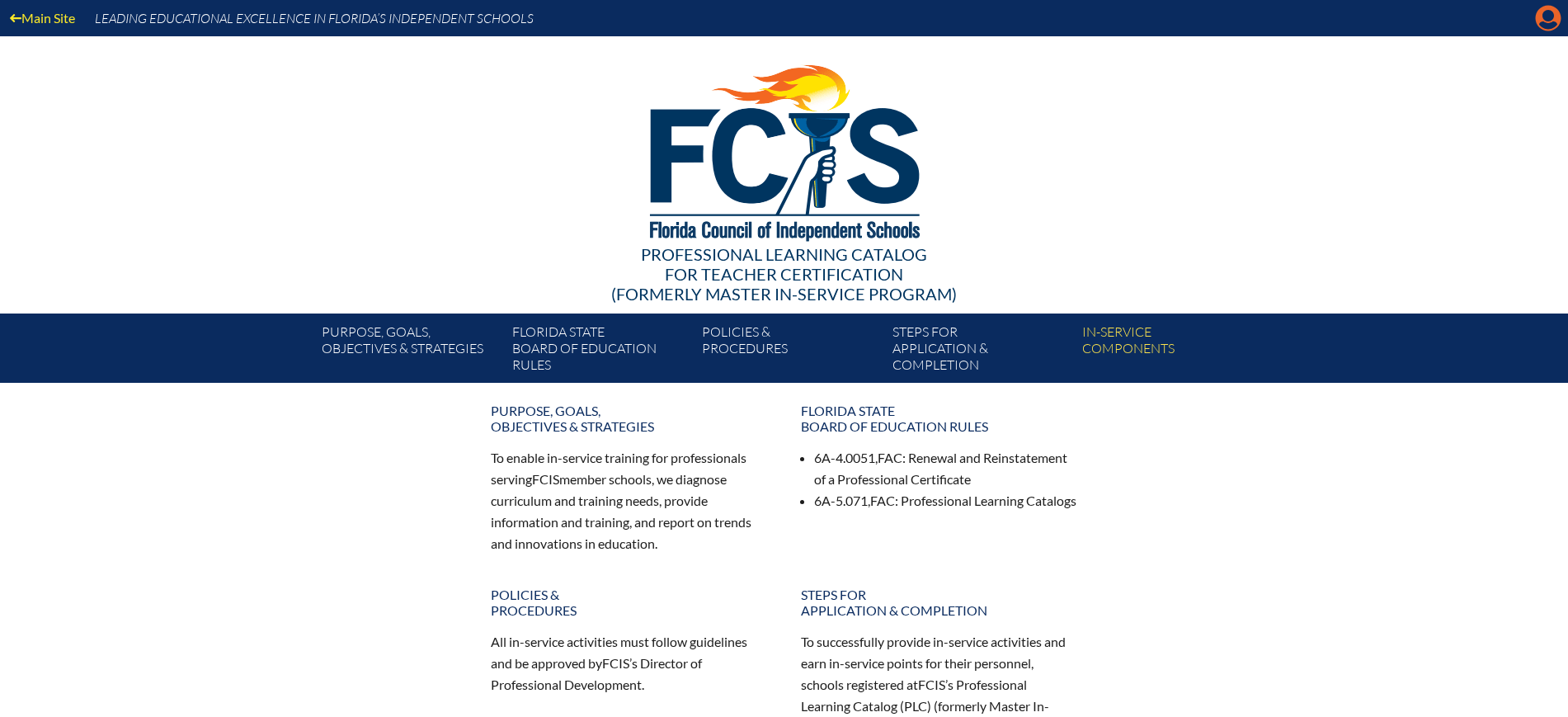 click 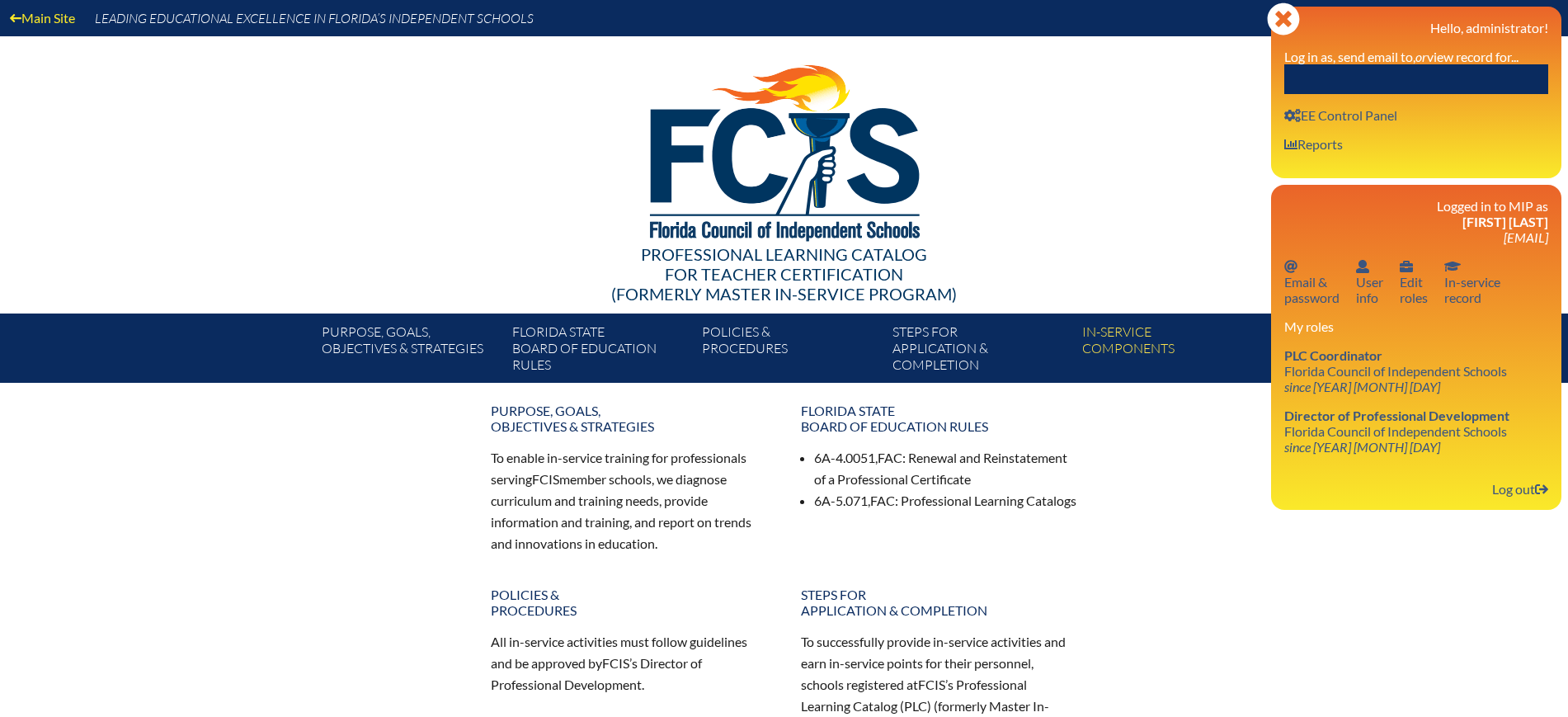 click at bounding box center [1416, 79] 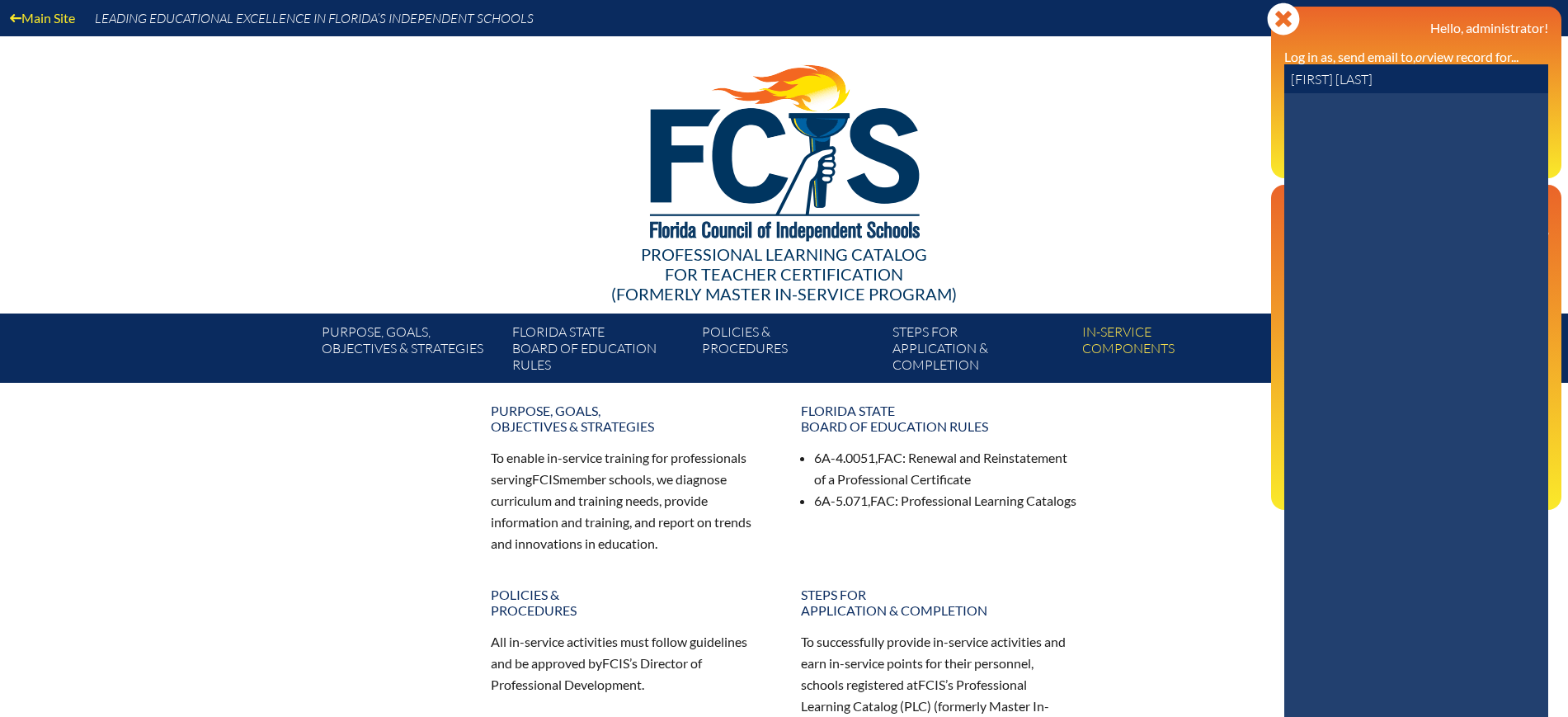 drag, startPoint x: 1382, startPoint y: 75, endPoint x: 1330, endPoint y: 83, distance: 52.61179 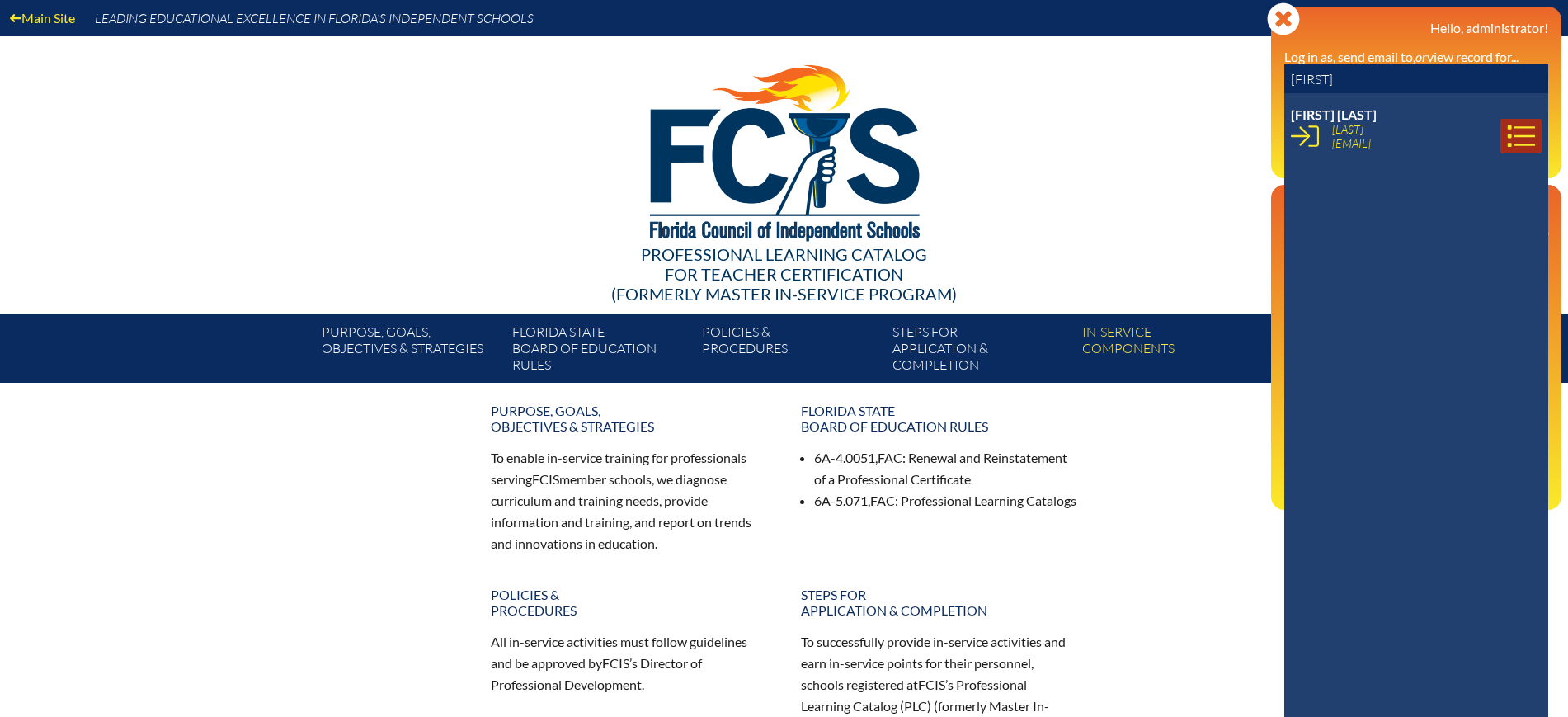 type on "Dahlia" 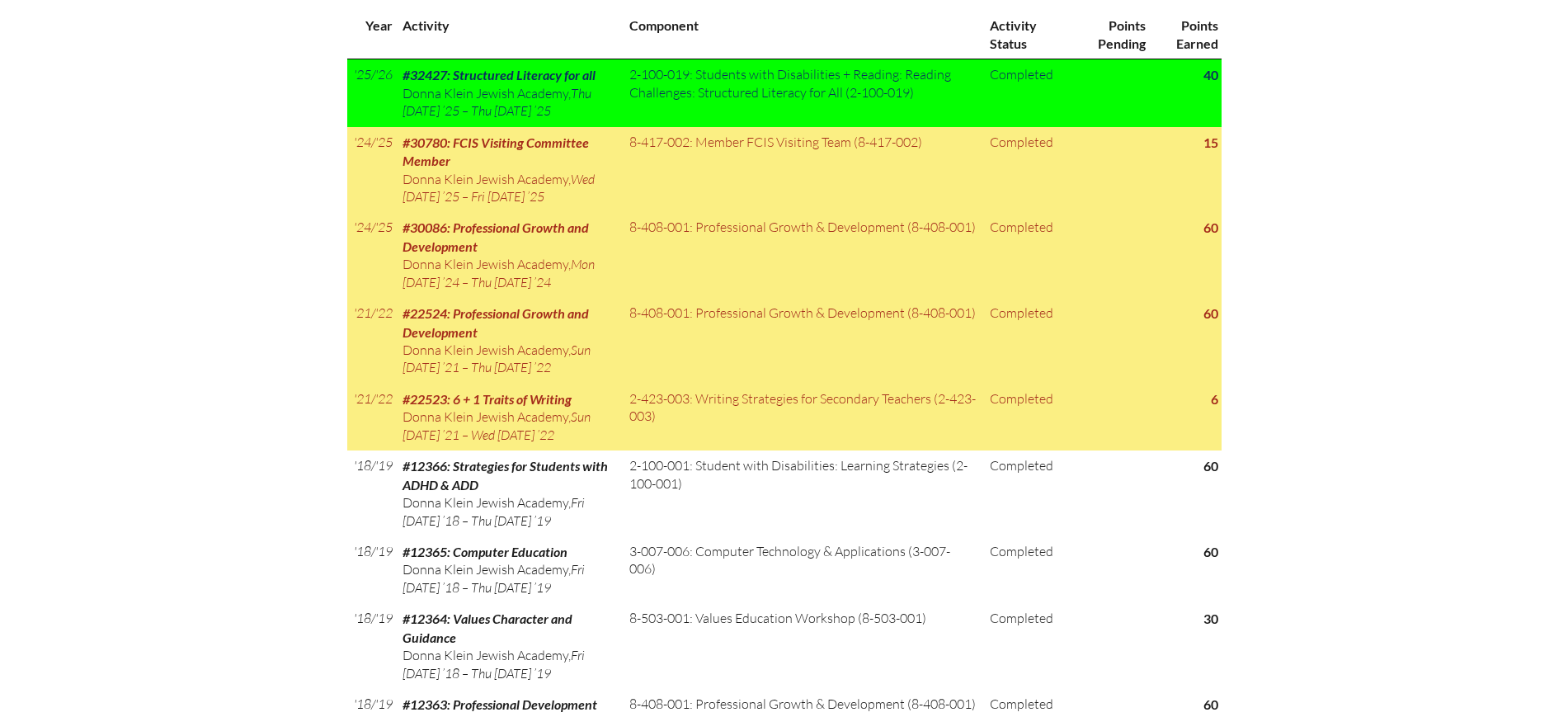 scroll, scrollTop: 722, scrollLeft: 0, axis: vertical 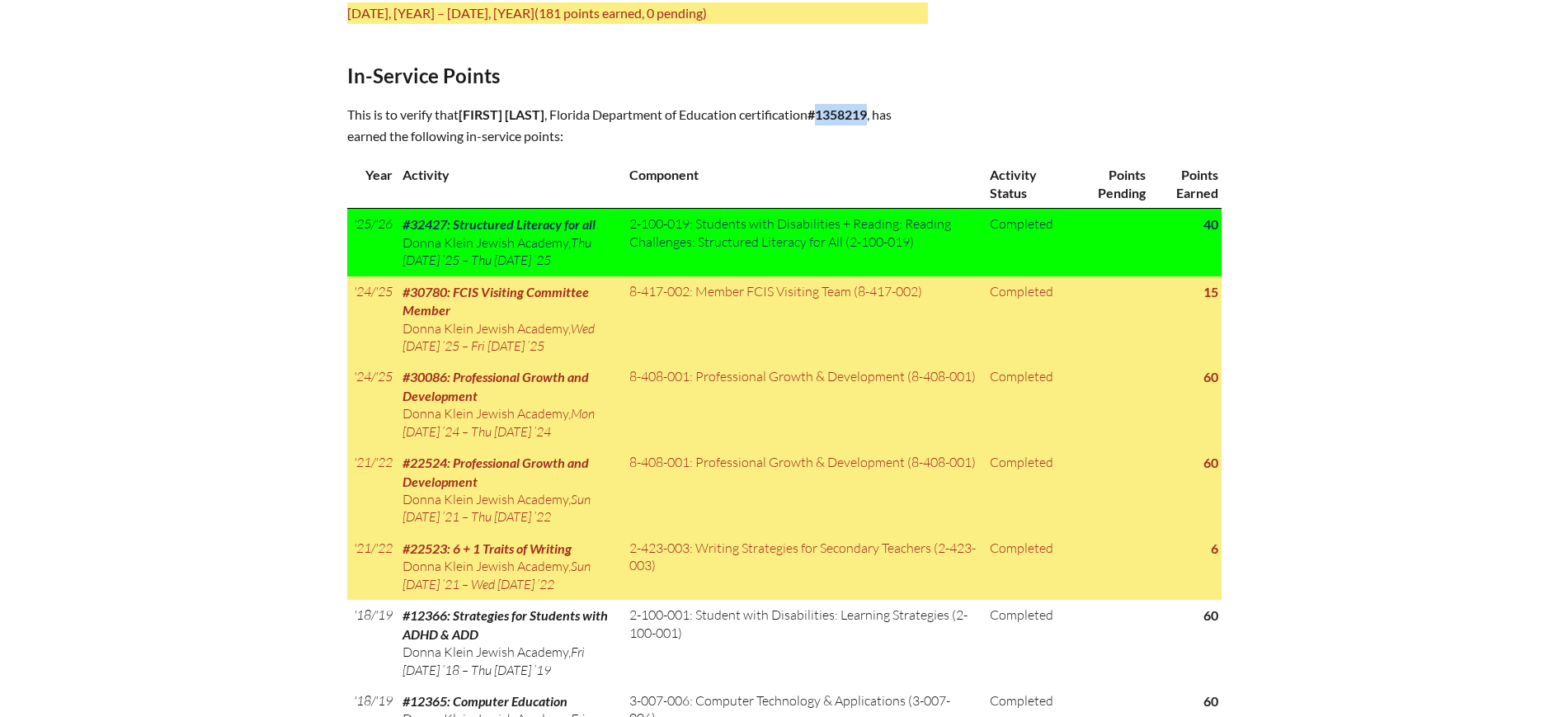 drag, startPoint x: 903, startPoint y: 107, endPoint x: 856, endPoint y: 111, distance: 47.16991 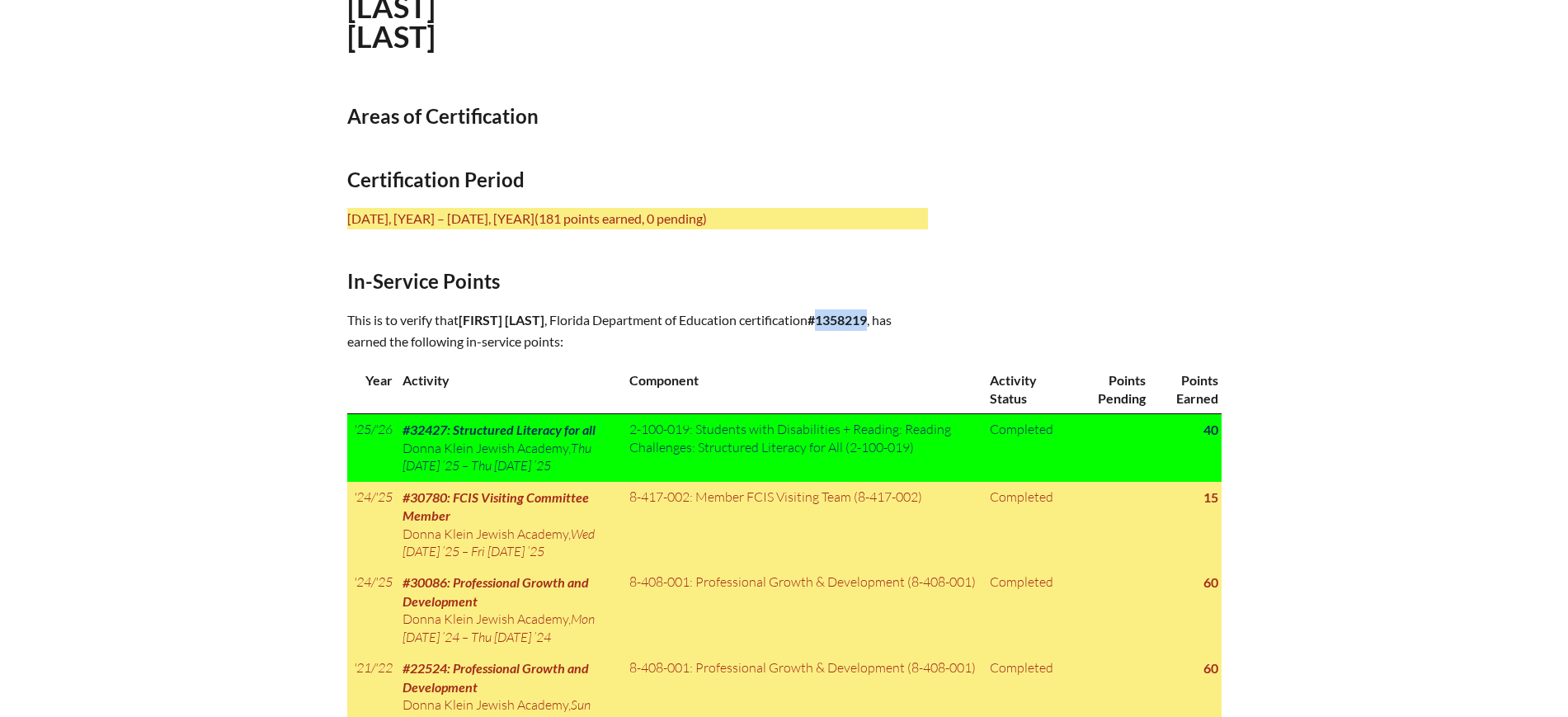 scroll, scrollTop: 516, scrollLeft: 0, axis: vertical 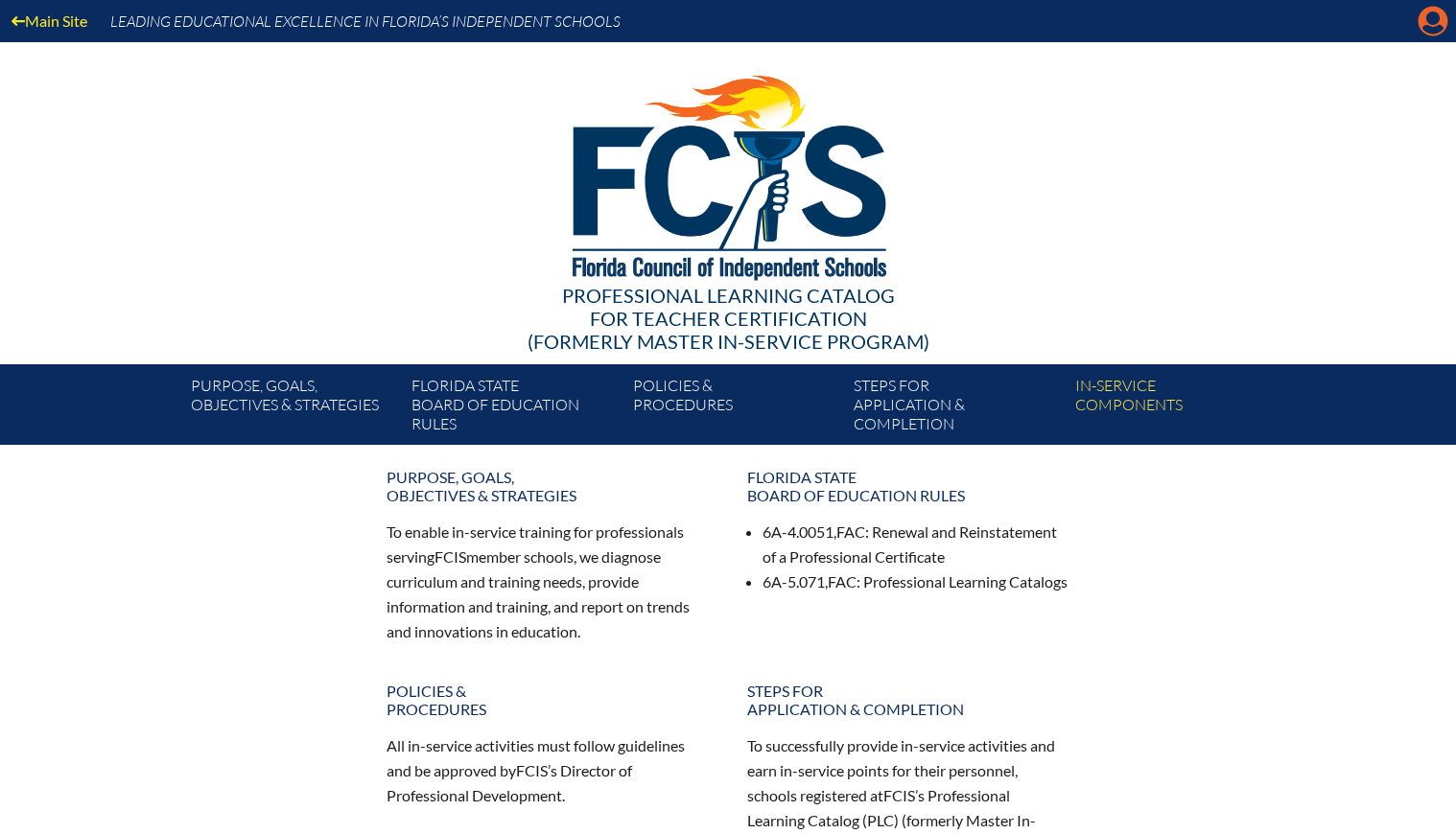 click 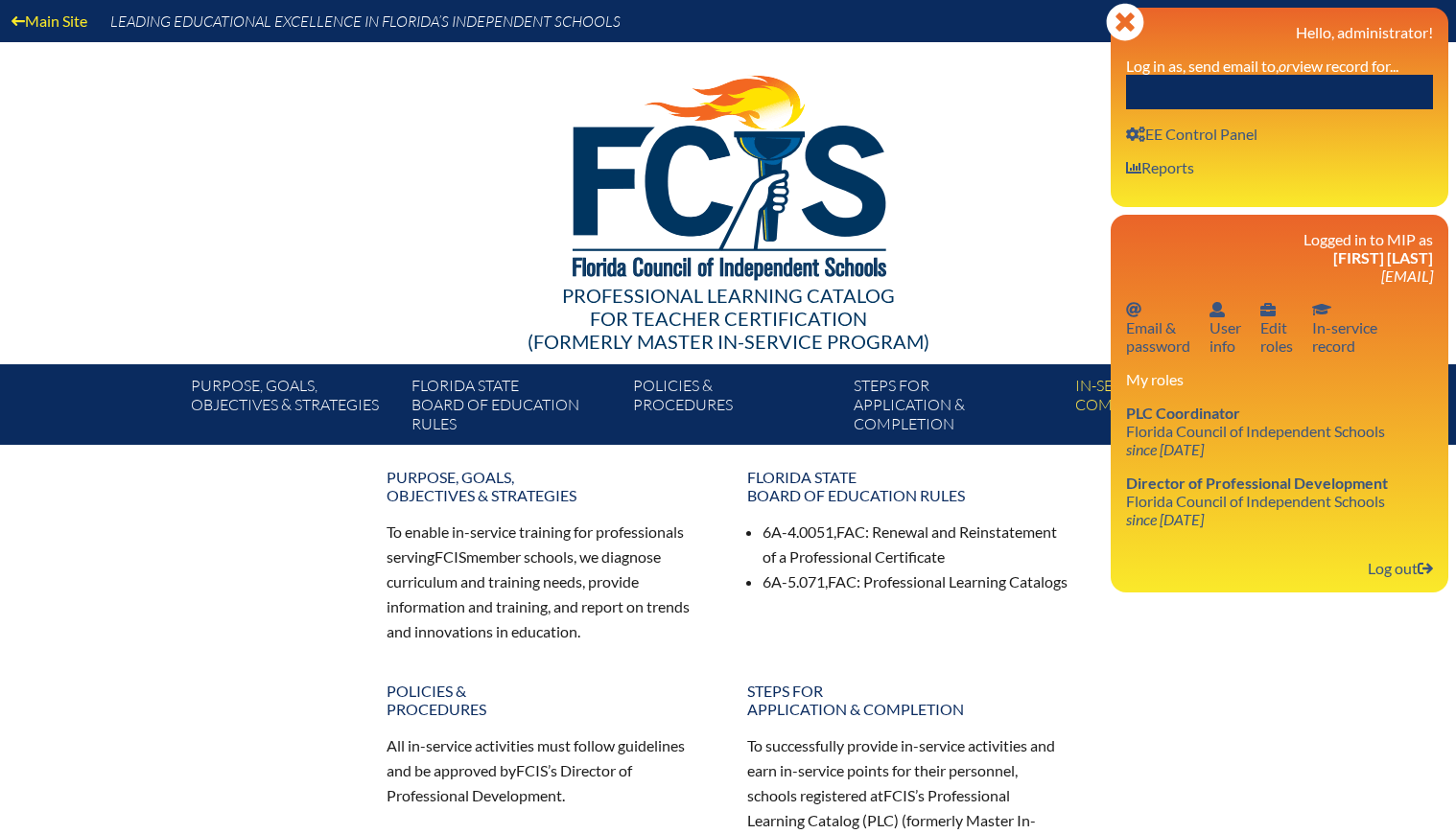click on "Close
Manage Account
Hello, administrator!
Log in as, send email to,  or  view record for...
User info
EE Control Panel
User info
Reports" at bounding box center [1280, 107] 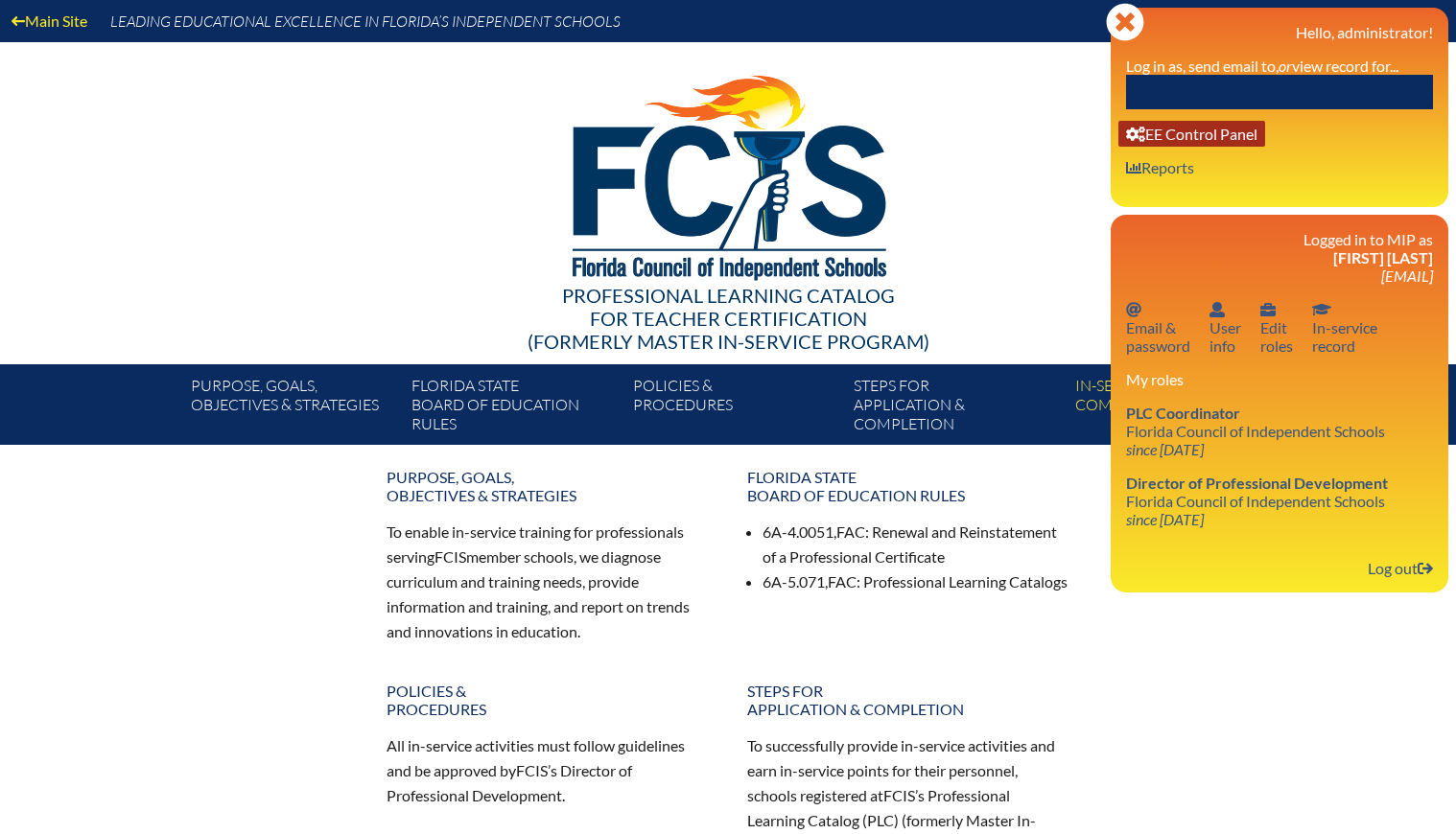 click on "User info
EE Control Panel" at bounding box center [1191, 133] 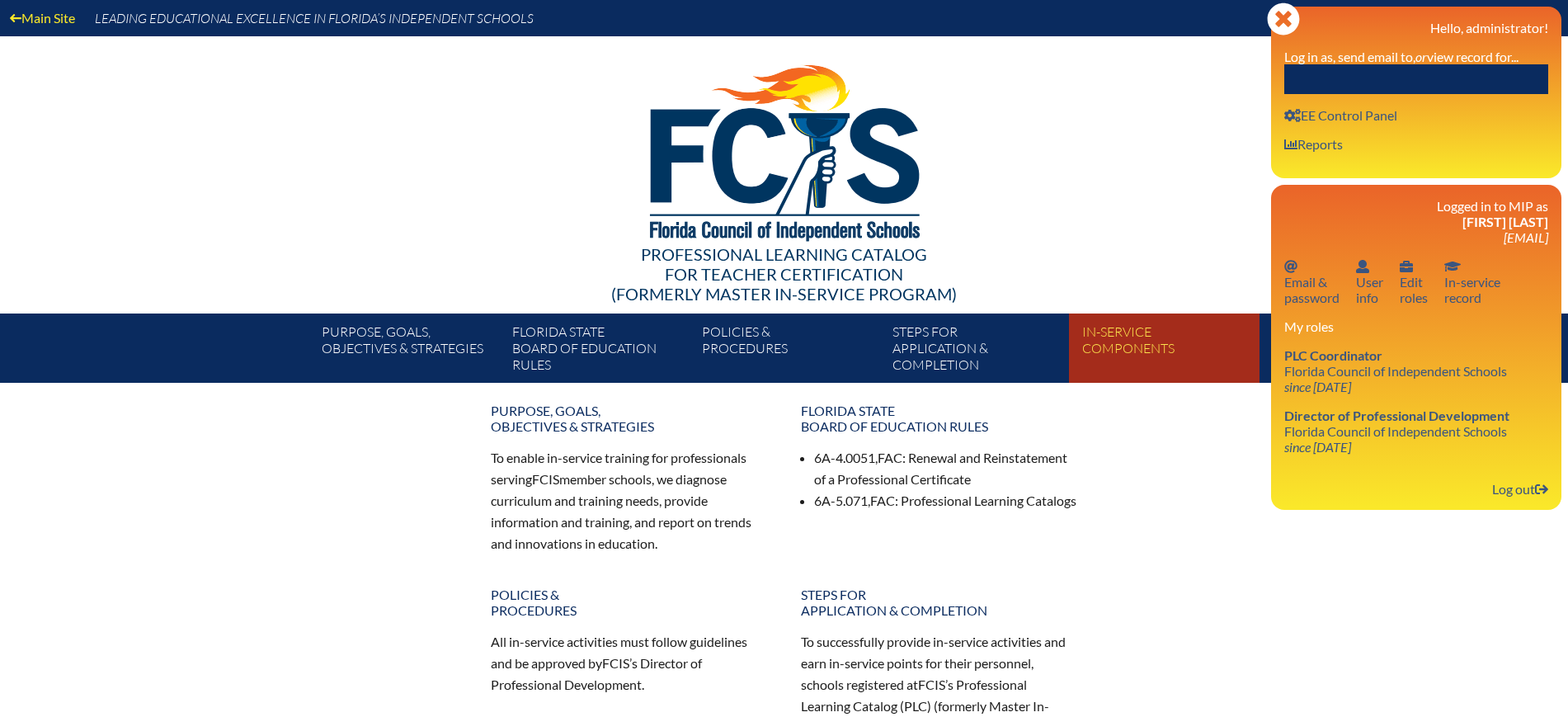 click on "In-service components" at bounding box center [1170, 351] 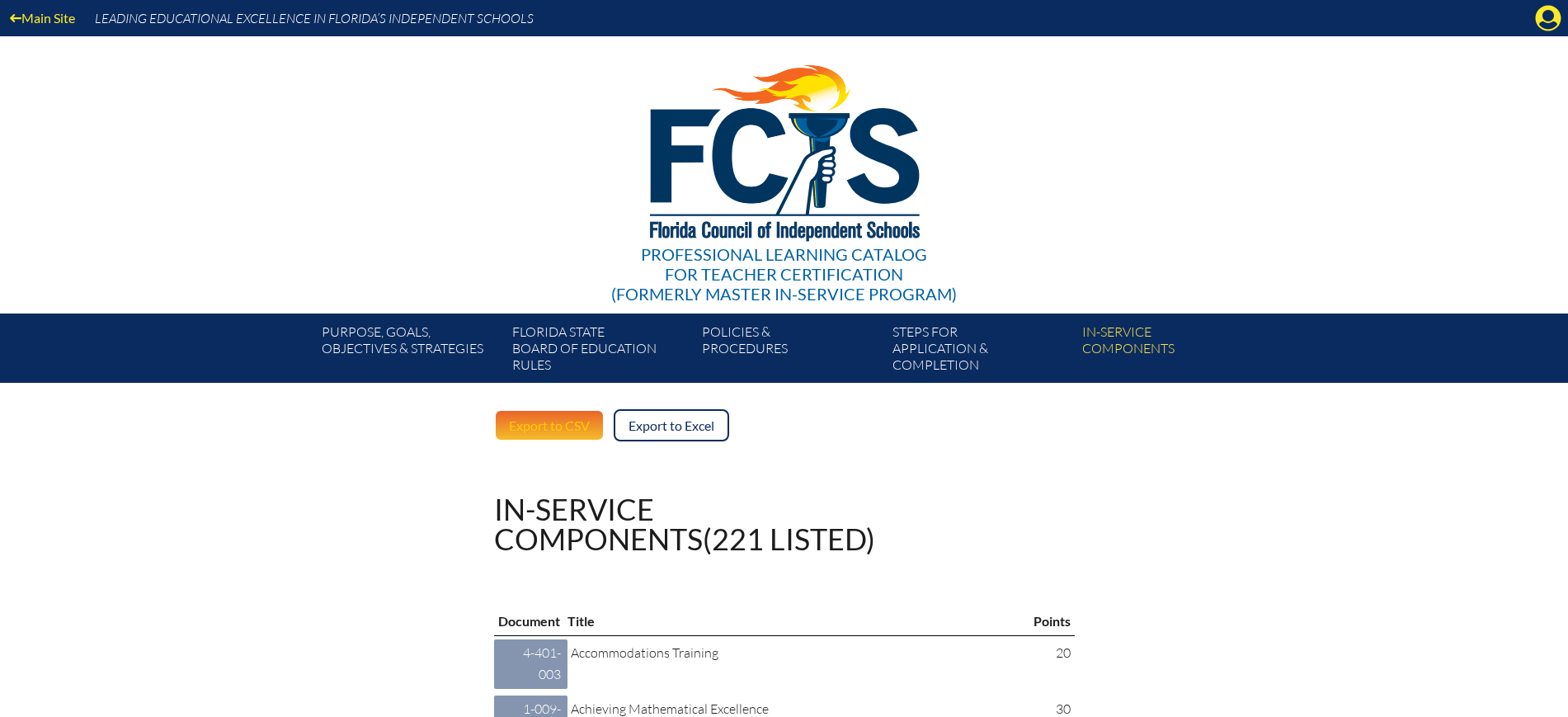 scroll, scrollTop: 0, scrollLeft: 0, axis: both 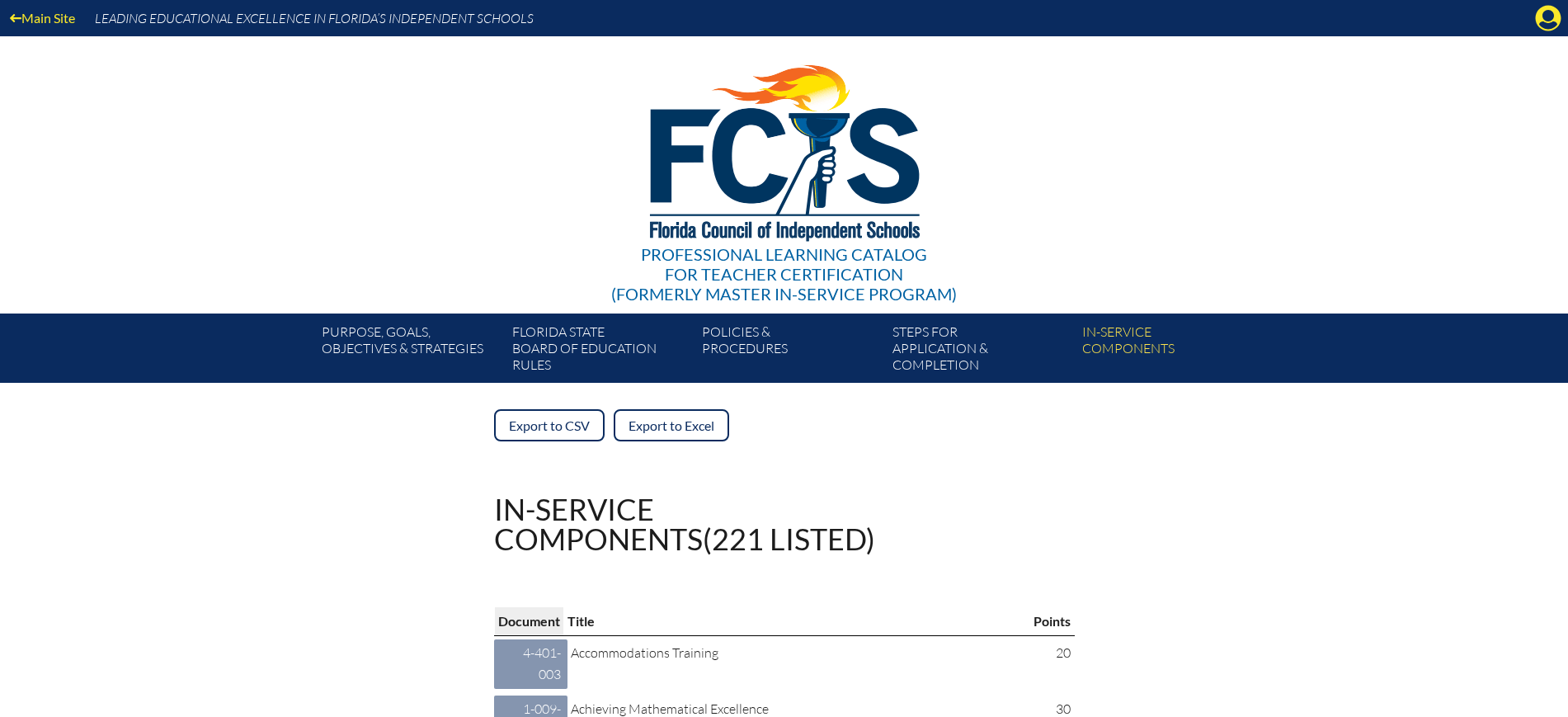 click on "Document" at bounding box center [530, 621] 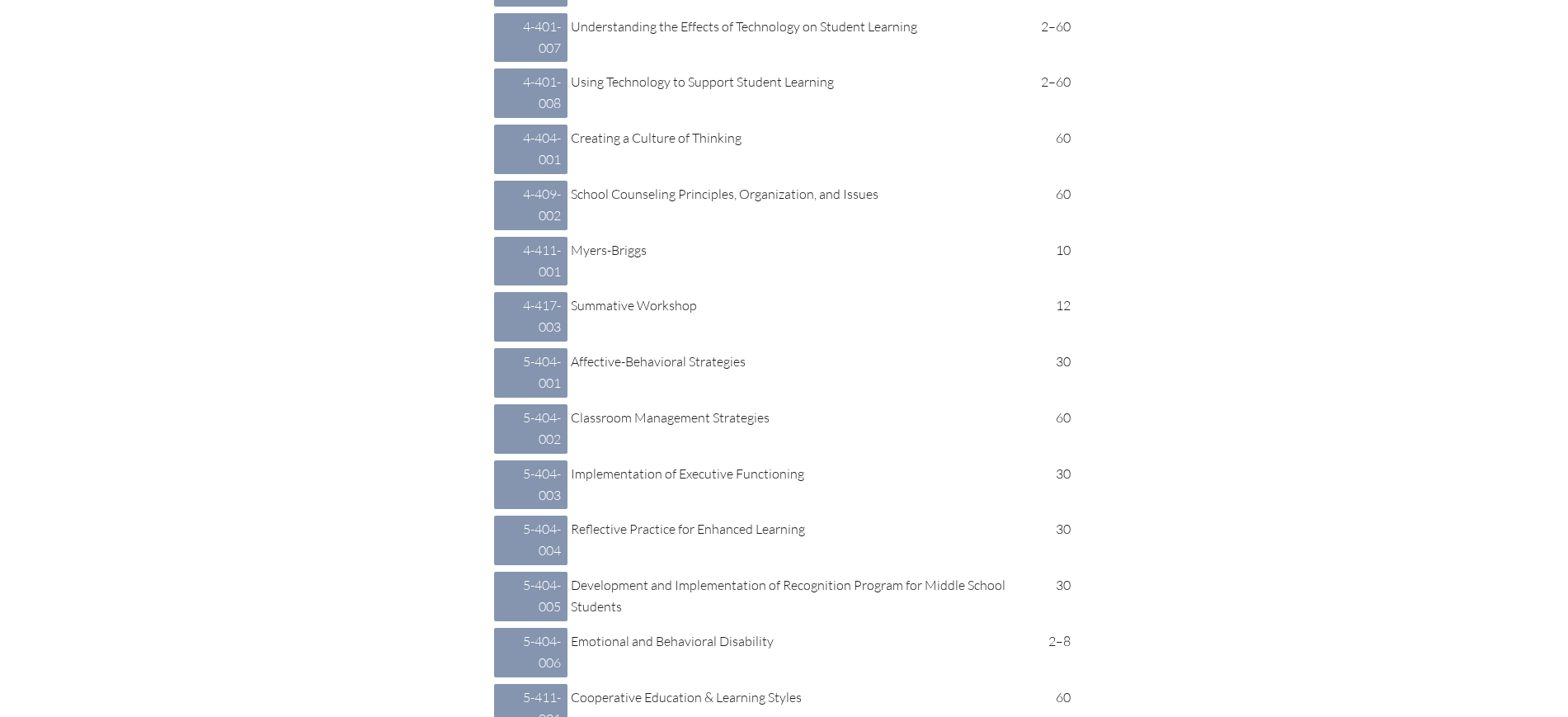 scroll, scrollTop: 9076, scrollLeft: 0, axis: vertical 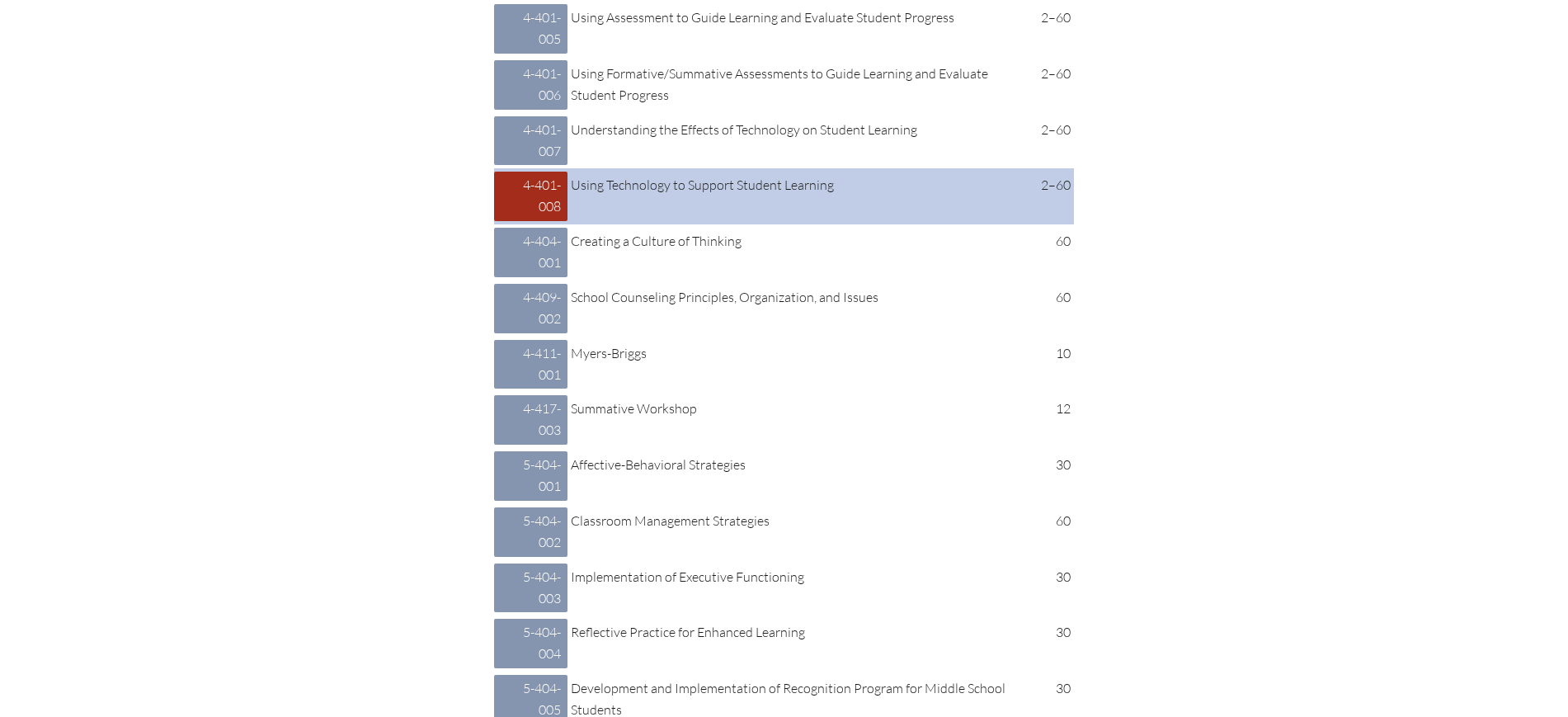 click on "4 401 008:  Using Technology to Support Student Learning 						4-401-008" at bounding box center [530, 196] 